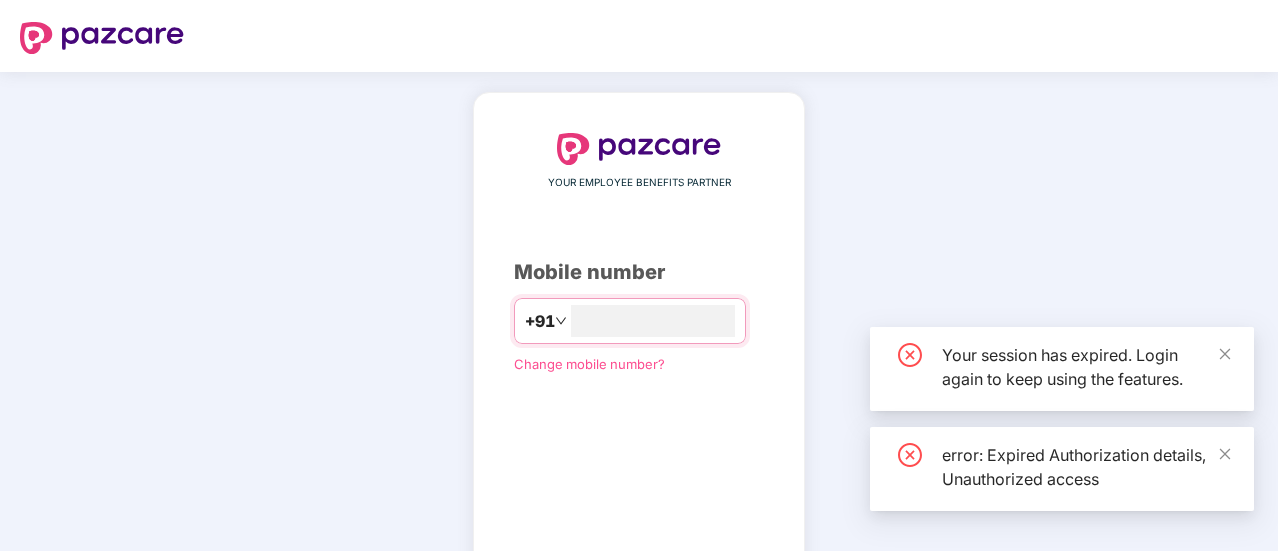 scroll, scrollTop: 0, scrollLeft: 0, axis: both 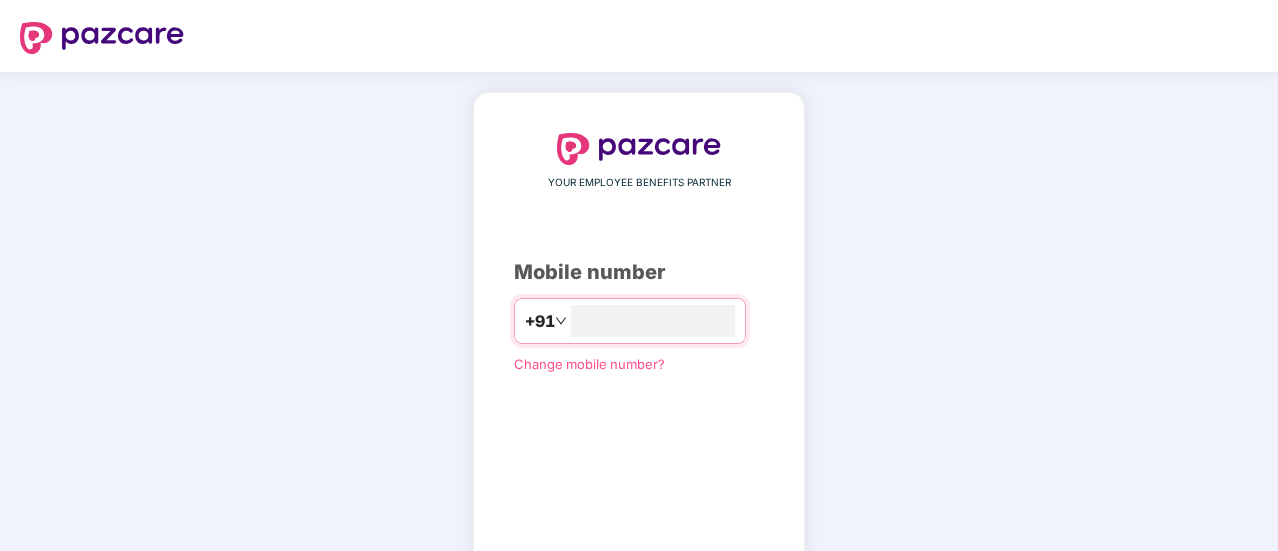 type on "**********" 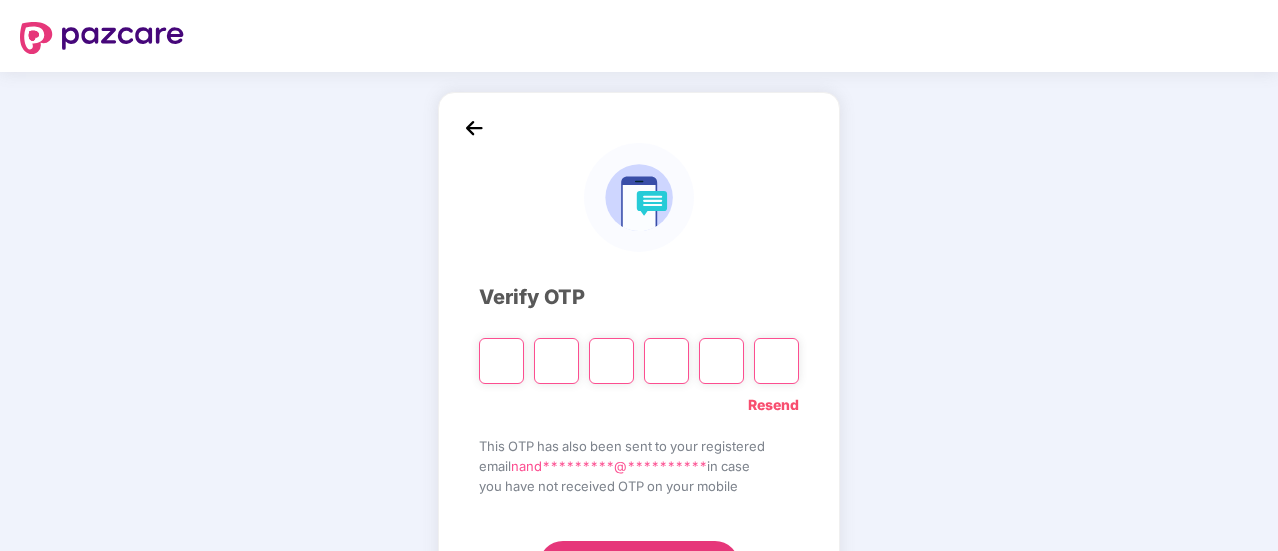 scroll, scrollTop: 71, scrollLeft: 0, axis: vertical 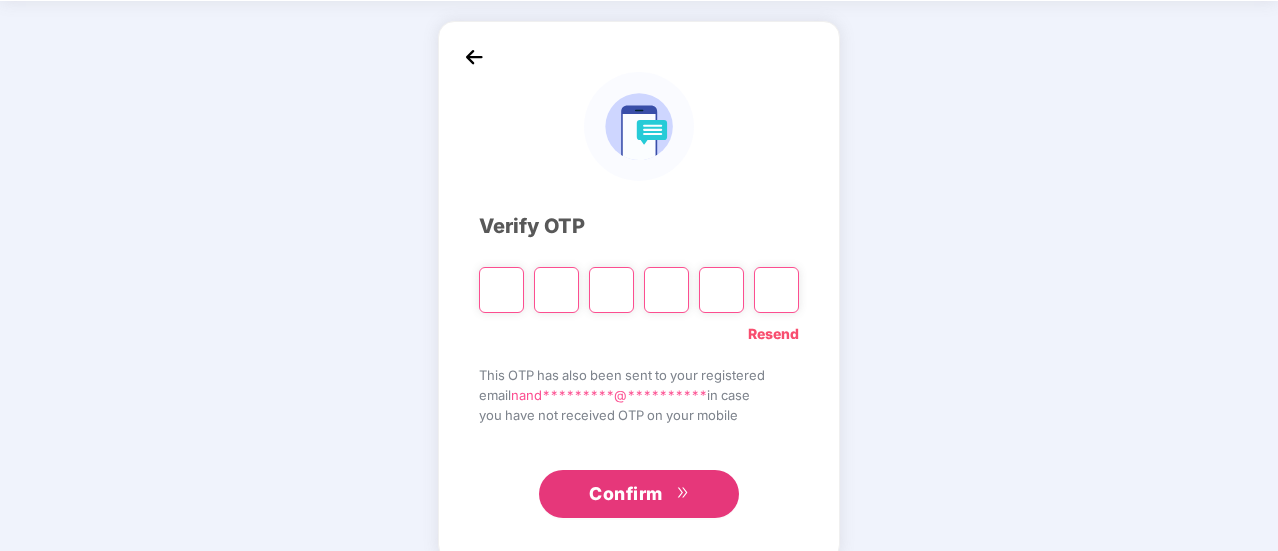 click on "Resend" at bounding box center [773, 334] 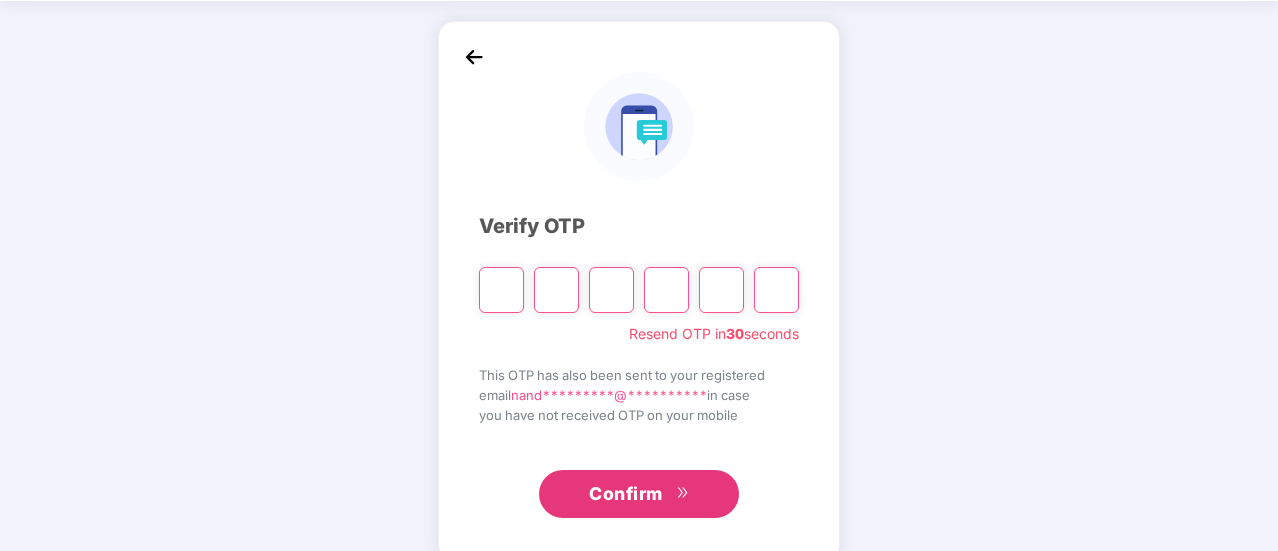 scroll, scrollTop: 0, scrollLeft: 0, axis: both 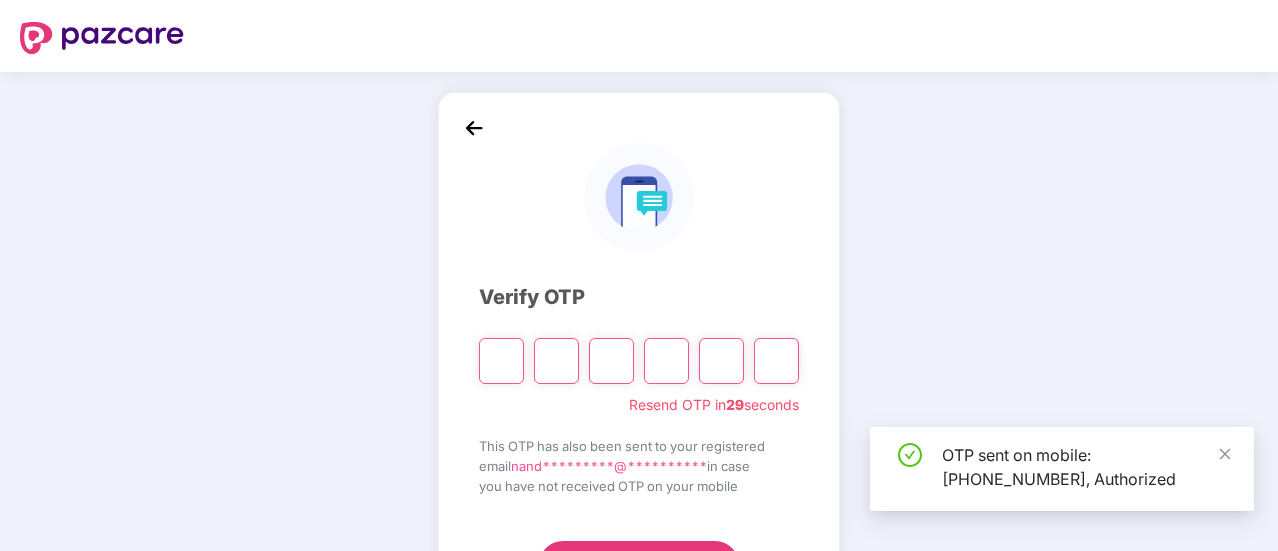 click at bounding box center [501, 361] 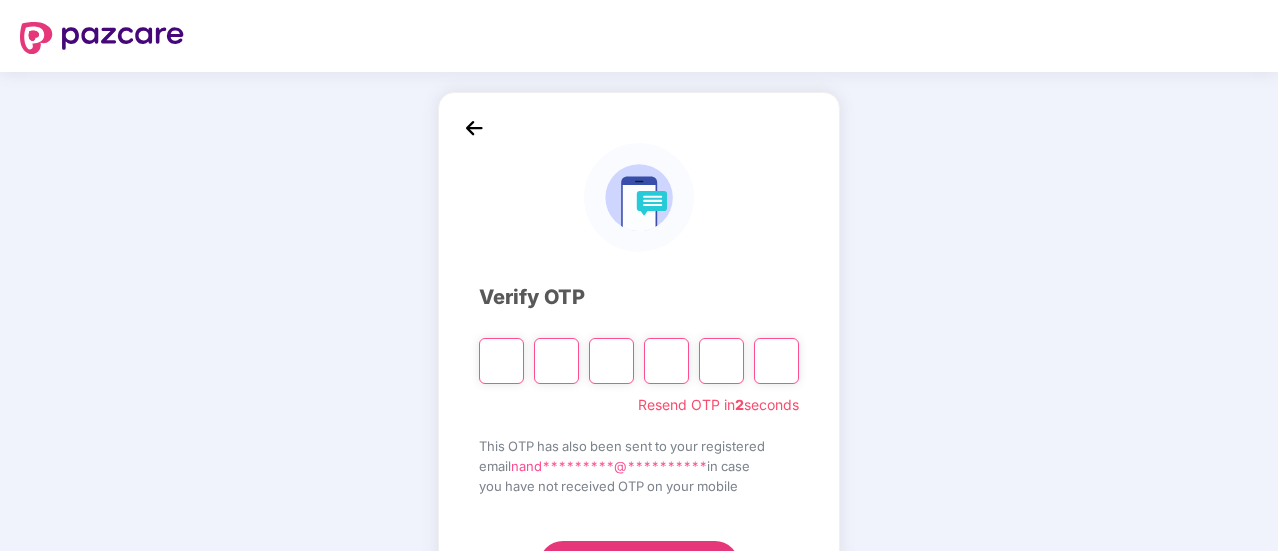 type on "*" 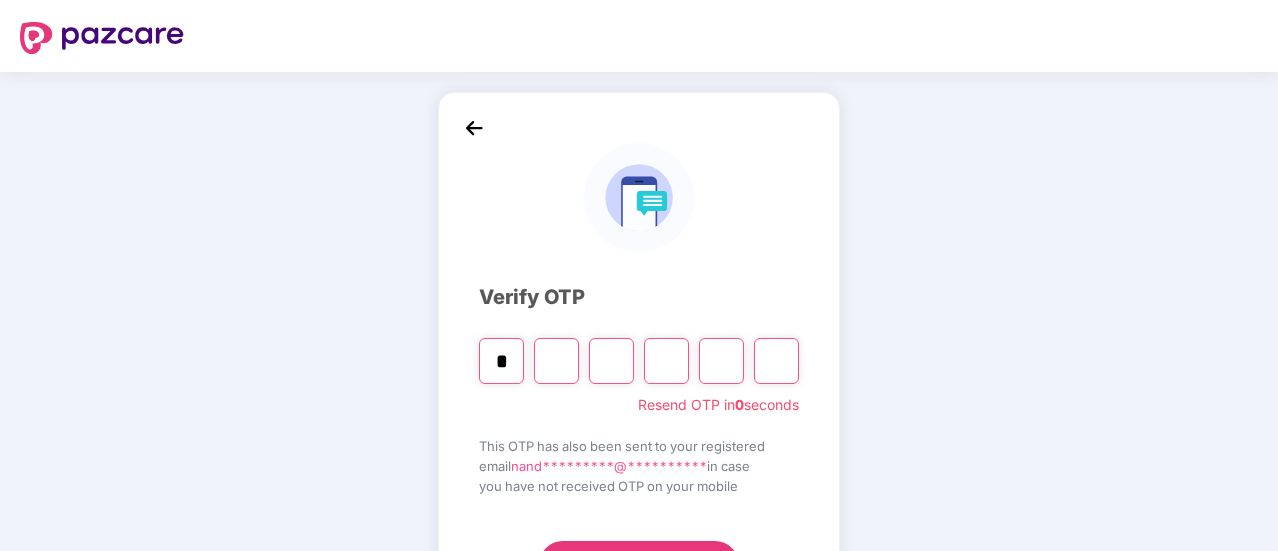 type on "*" 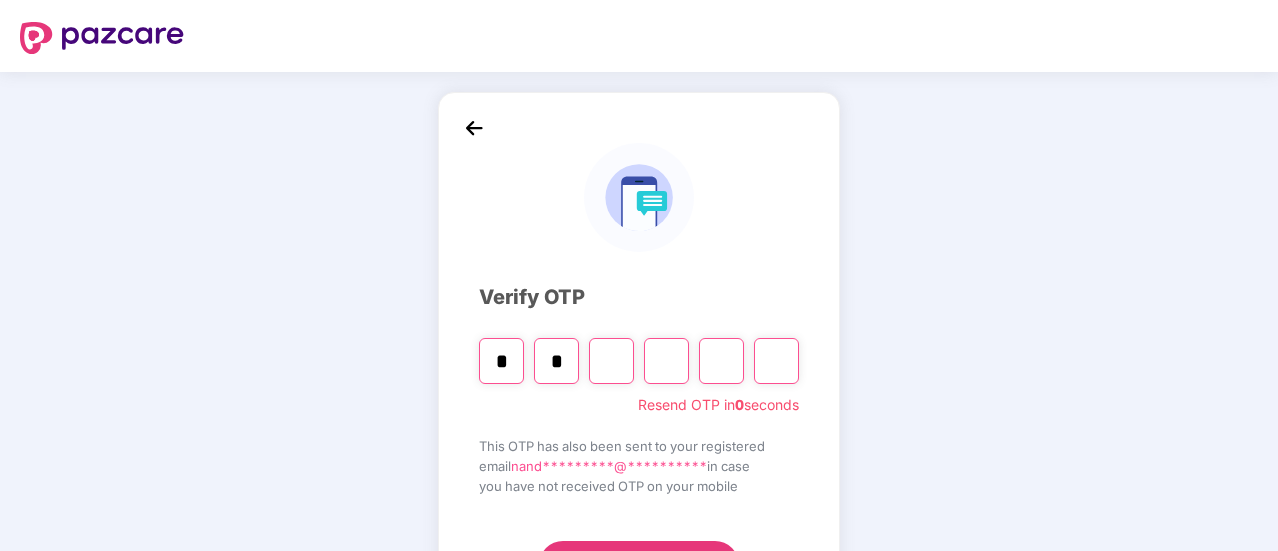 type on "*" 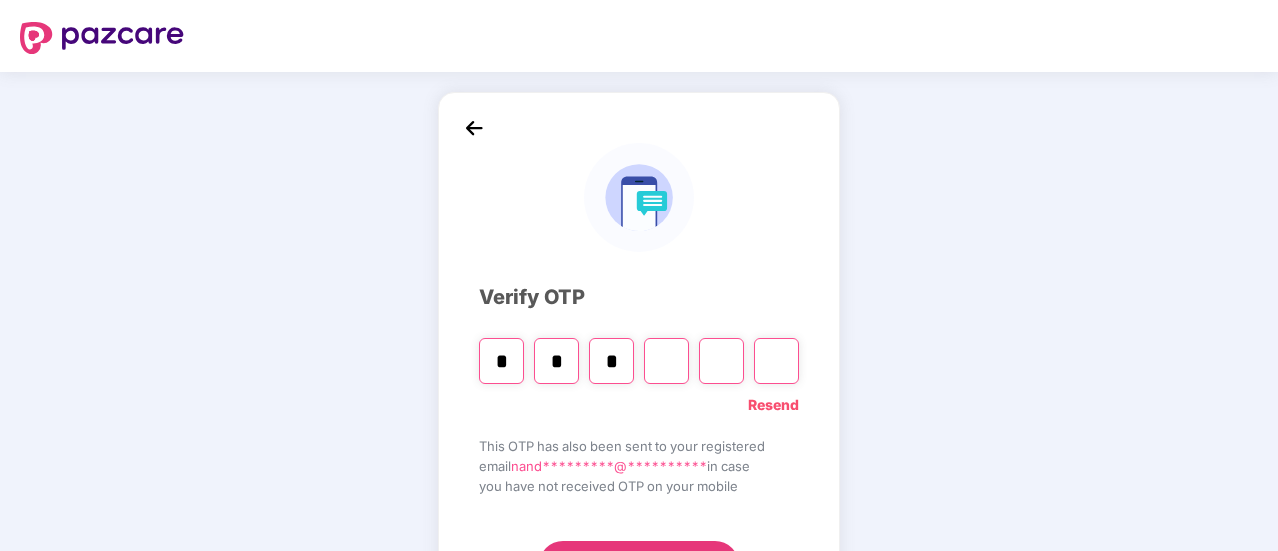 type on "*" 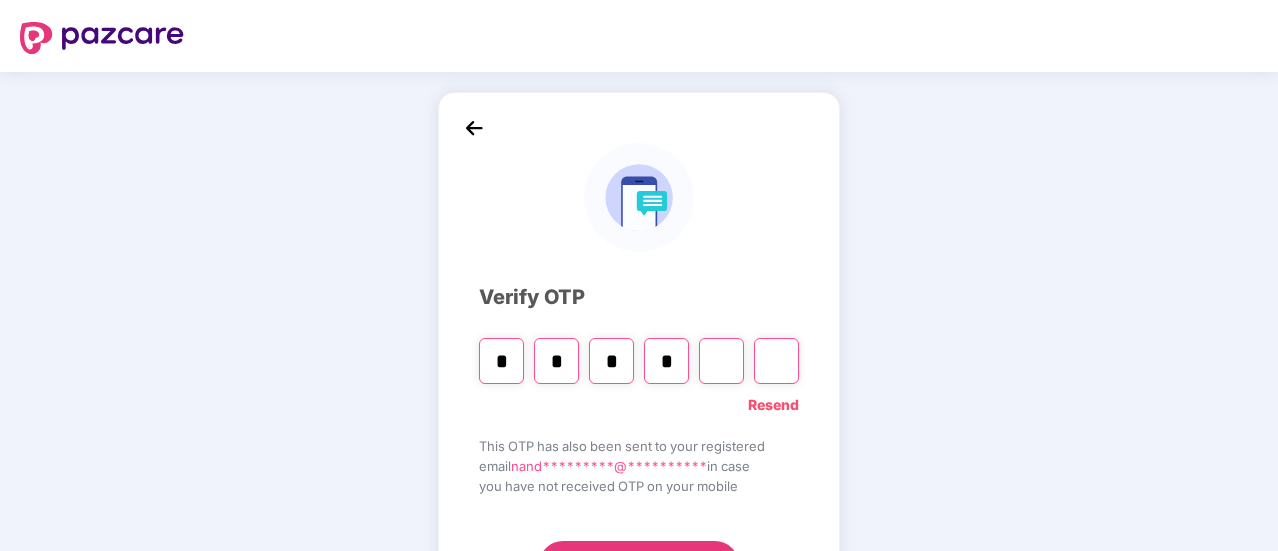 type on "*" 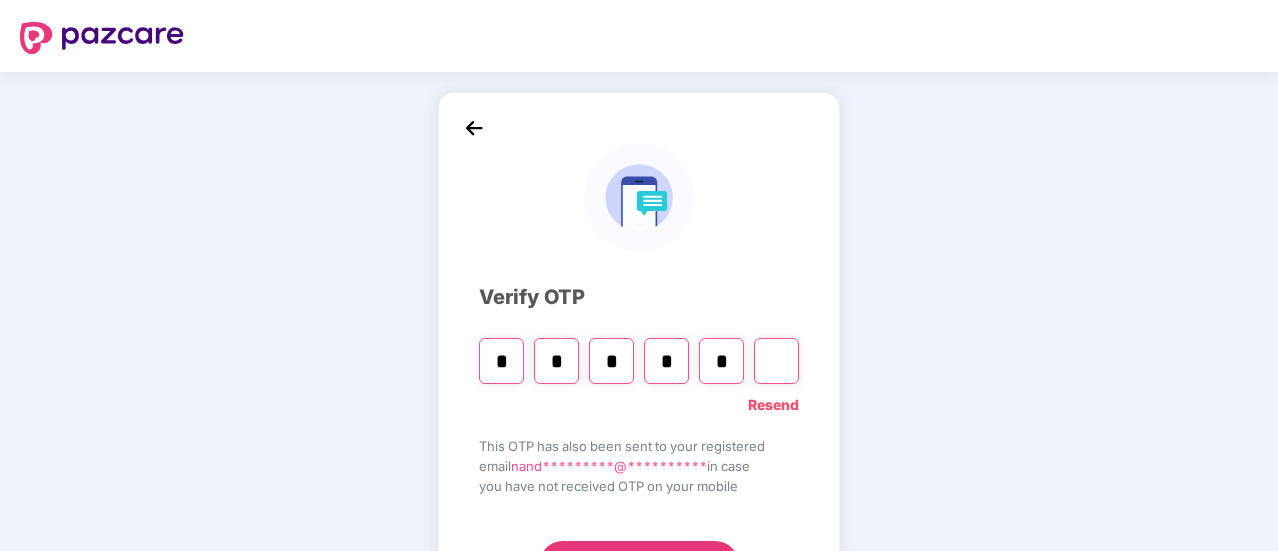 type on "*" 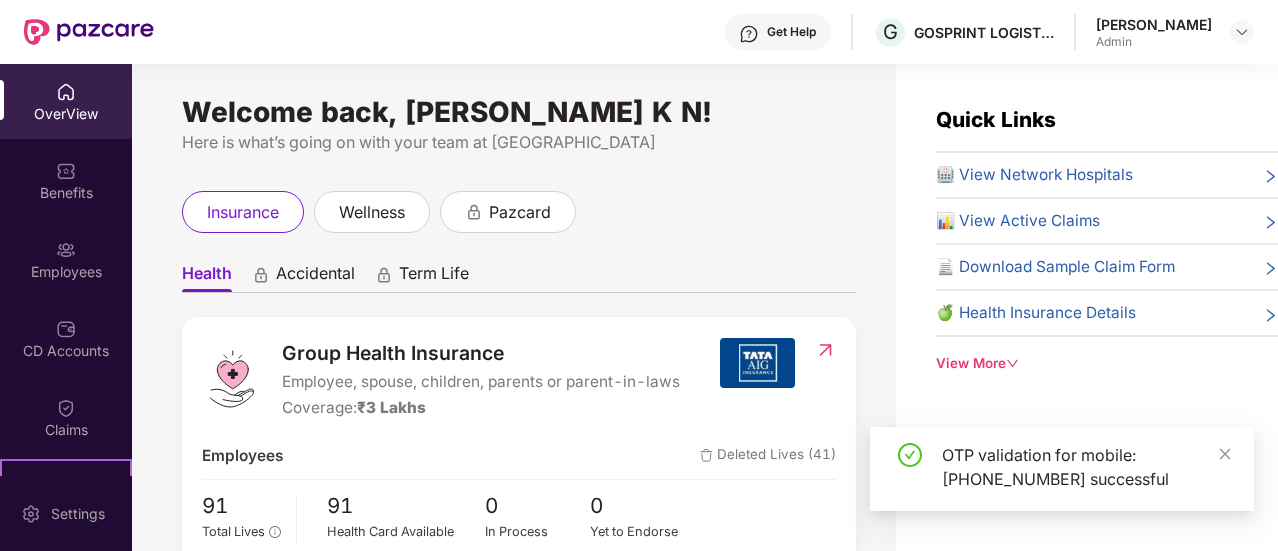 scroll, scrollTop: 94, scrollLeft: 0, axis: vertical 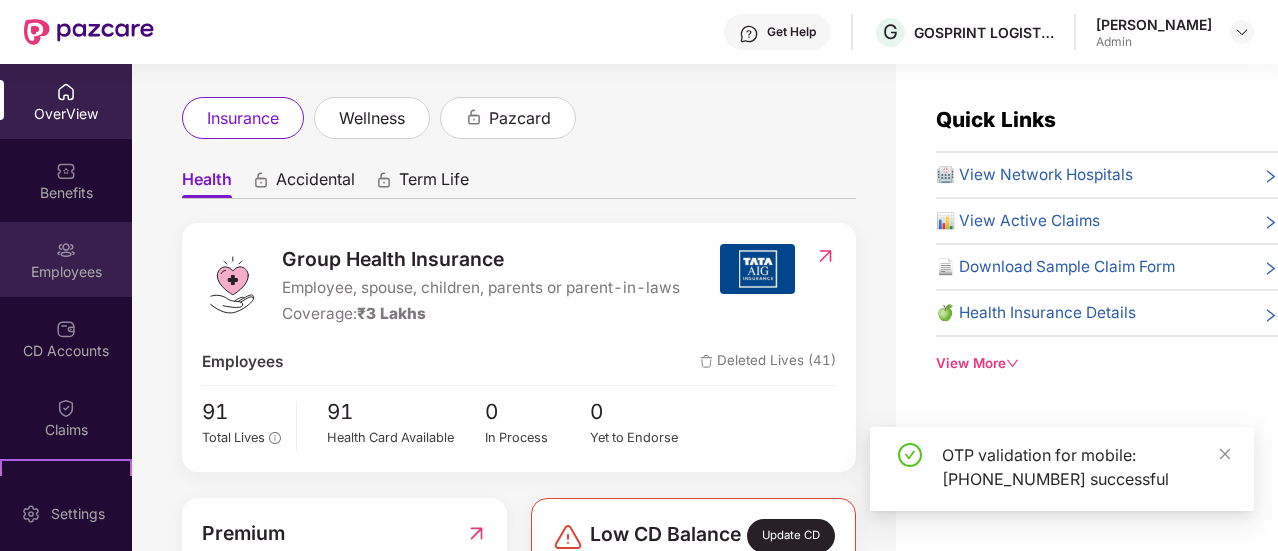 click on "Employees" at bounding box center [66, 272] 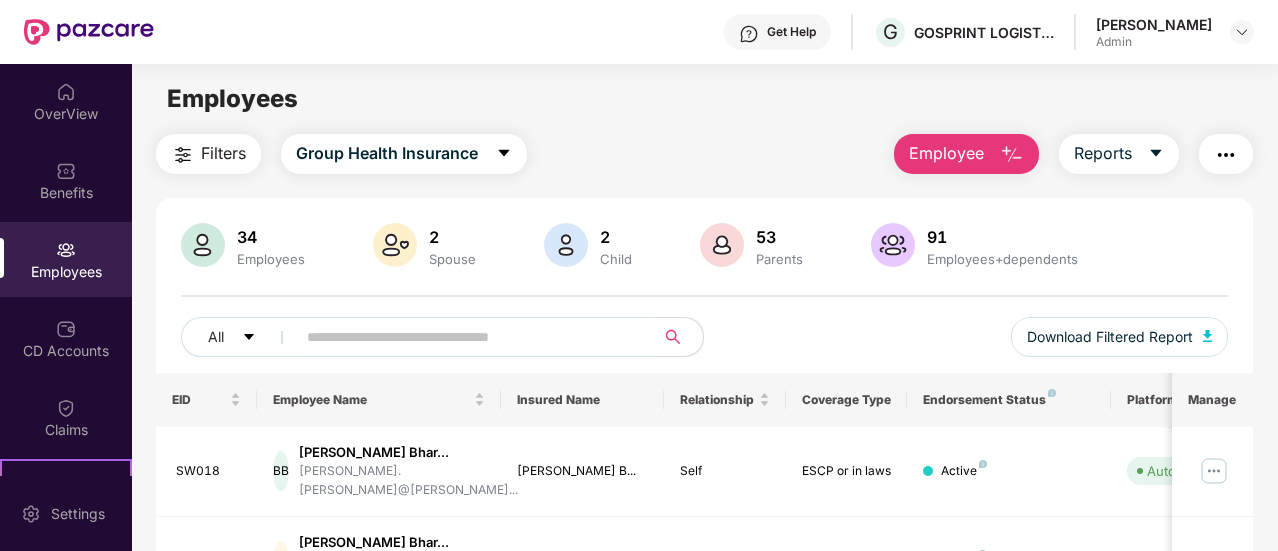 click at bounding box center [467, 337] 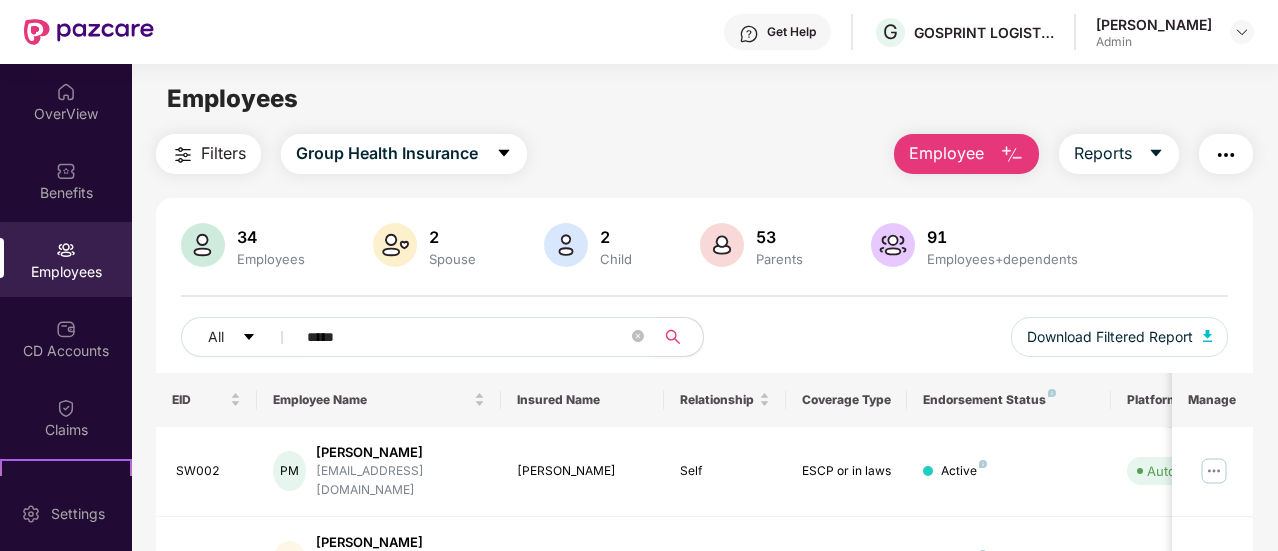 scroll, scrollTop: 164, scrollLeft: 0, axis: vertical 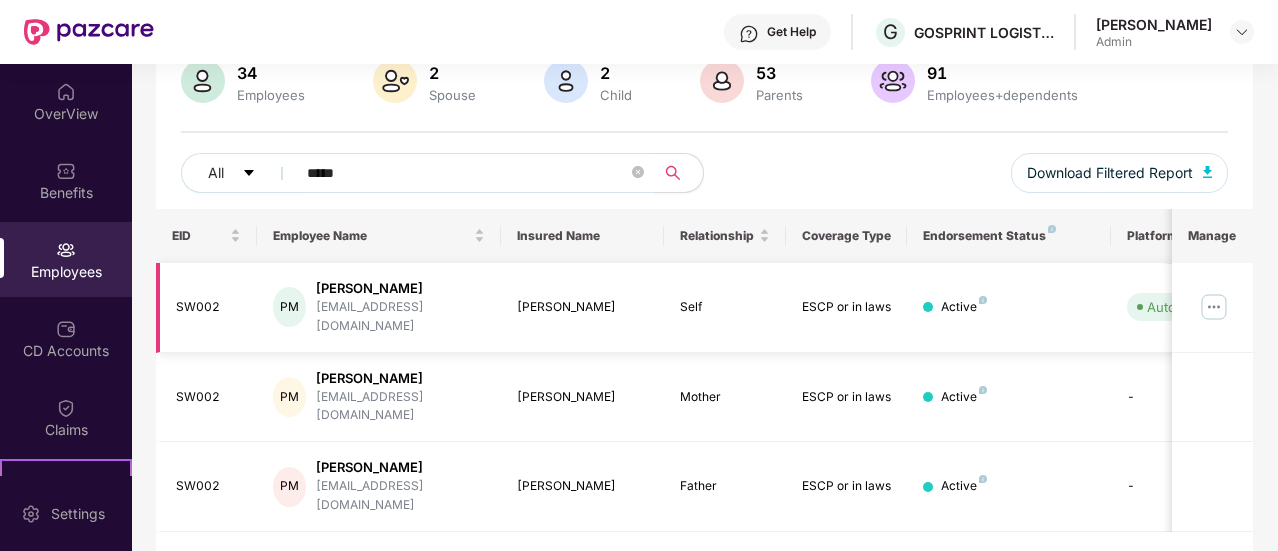 type on "*****" 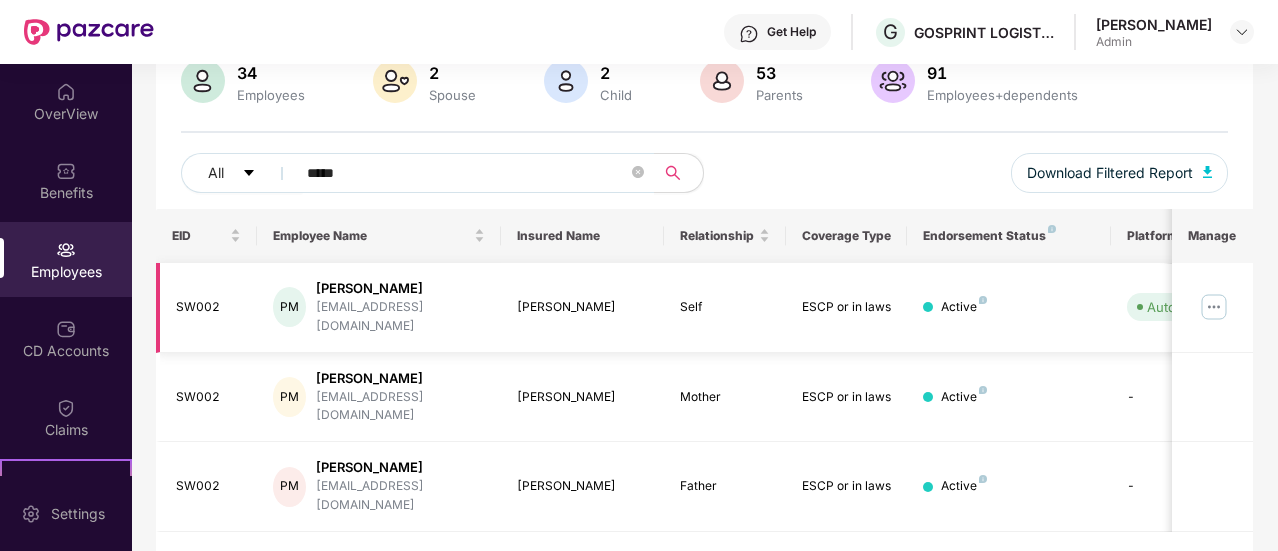 click at bounding box center [1214, 307] 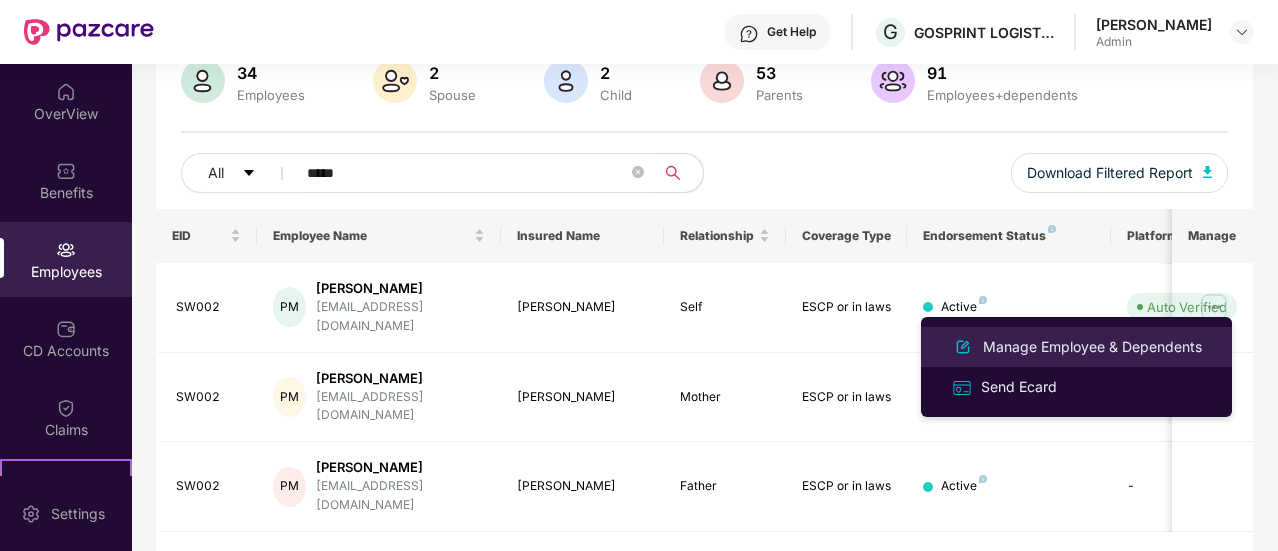 click on "Manage Employee & Dependents" at bounding box center (1092, 347) 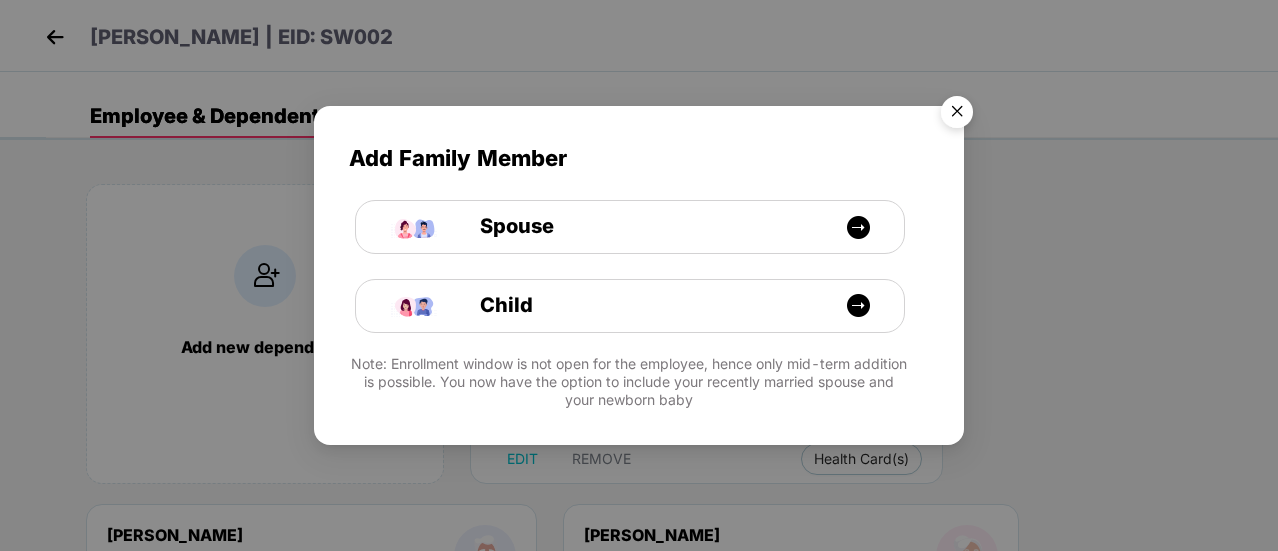 click at bounding box center (957, 115) 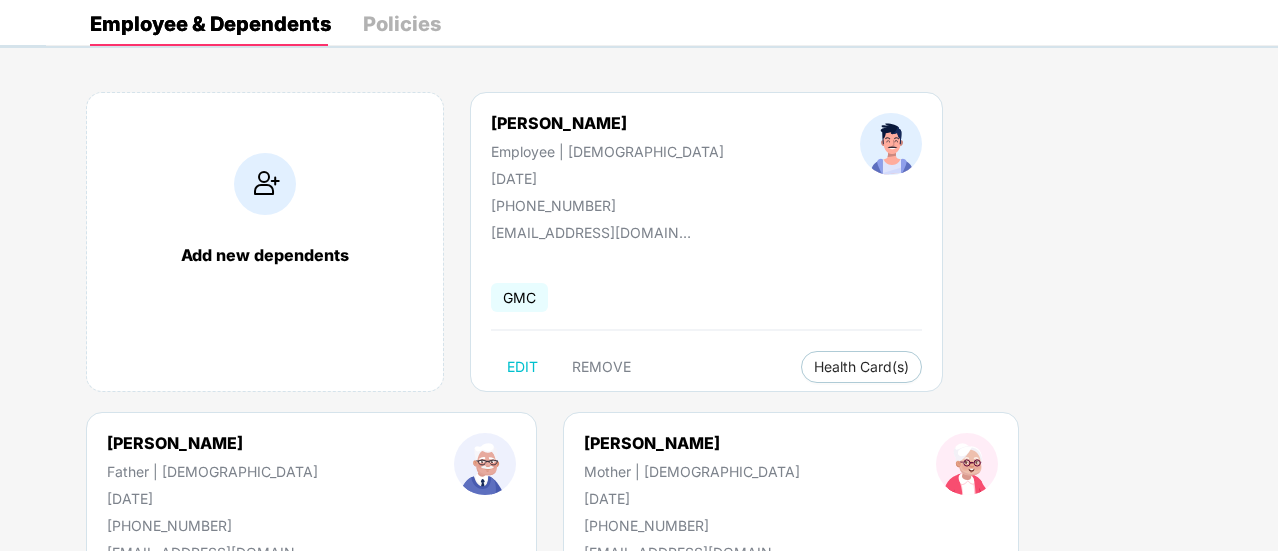 scroll, scrollTop: 302, scrollLeft: 0, axis: vertical 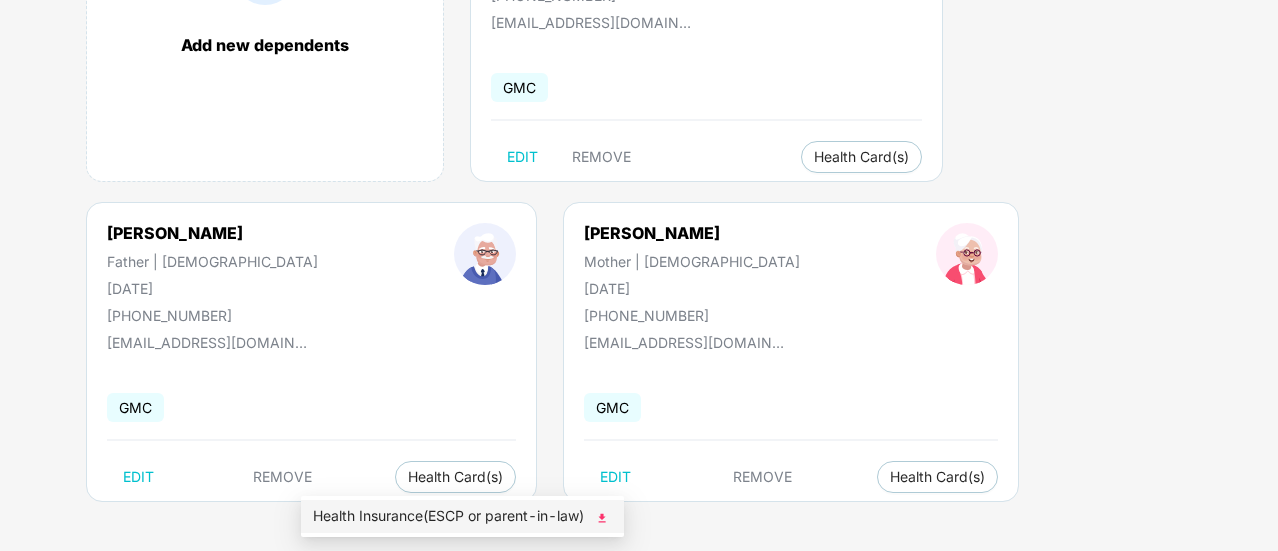 drag, startPoint x: 334, startPoint y: 473, endPoint x: 580, endPoint y: 511, distance: 248.91766 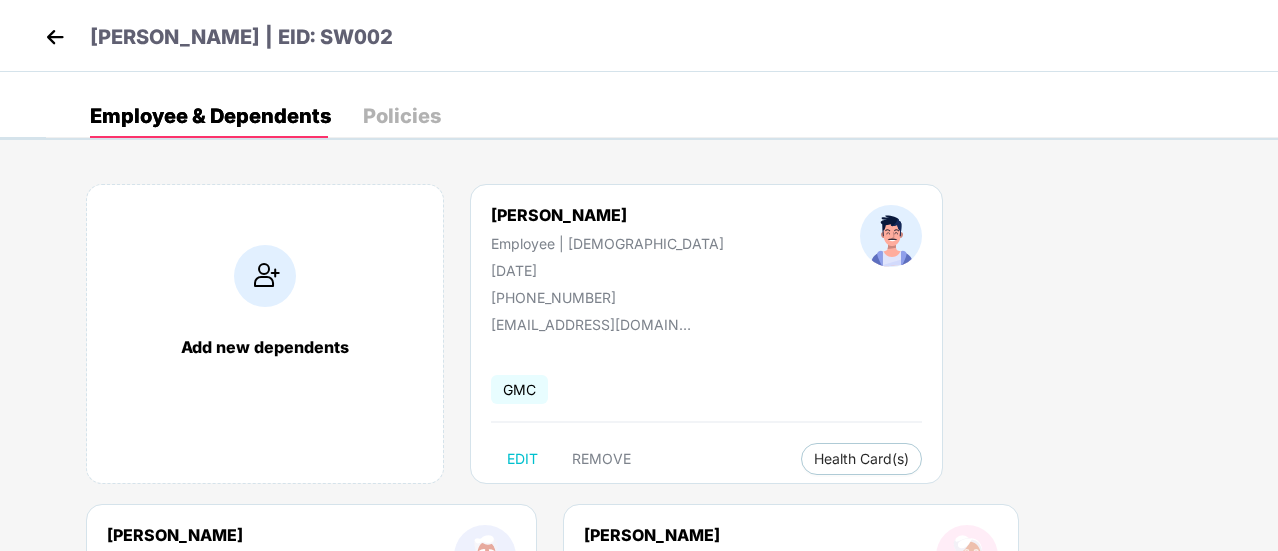 scroll, scrollTop: 57, scrollLeft: 0, axis: vertical 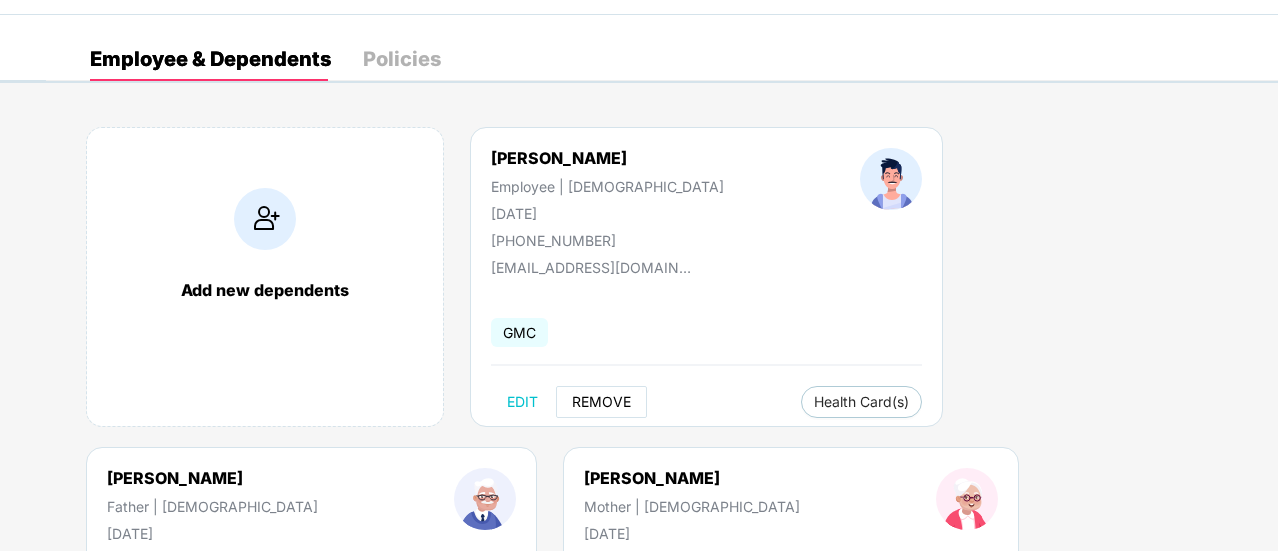 click on "REMOVE" at bounding box center [601, 402] 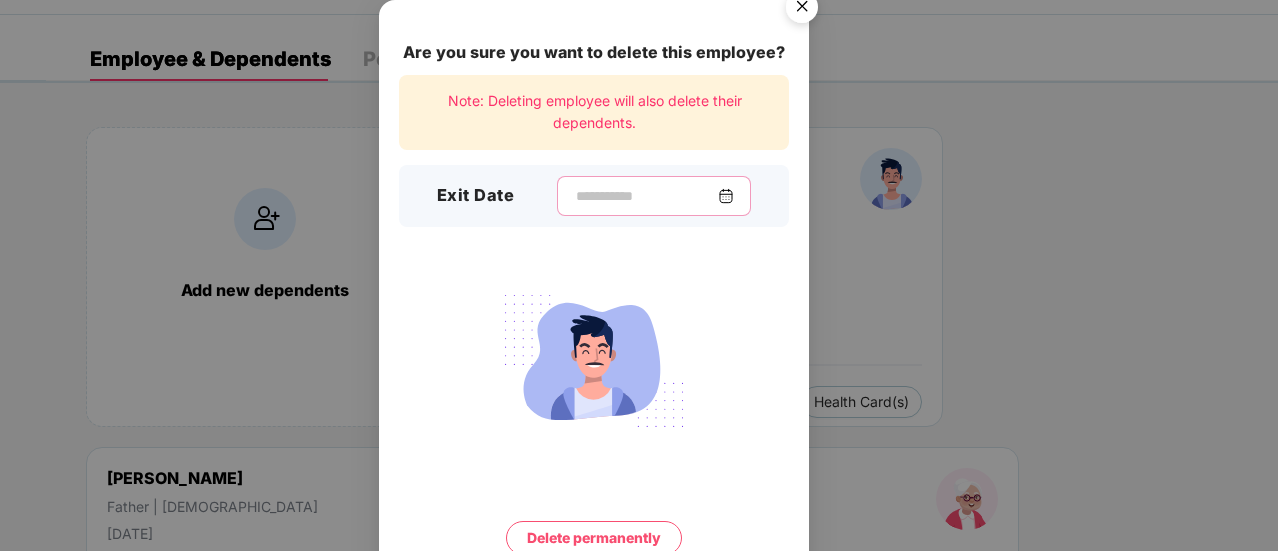 click at bounding box center [646, 196] 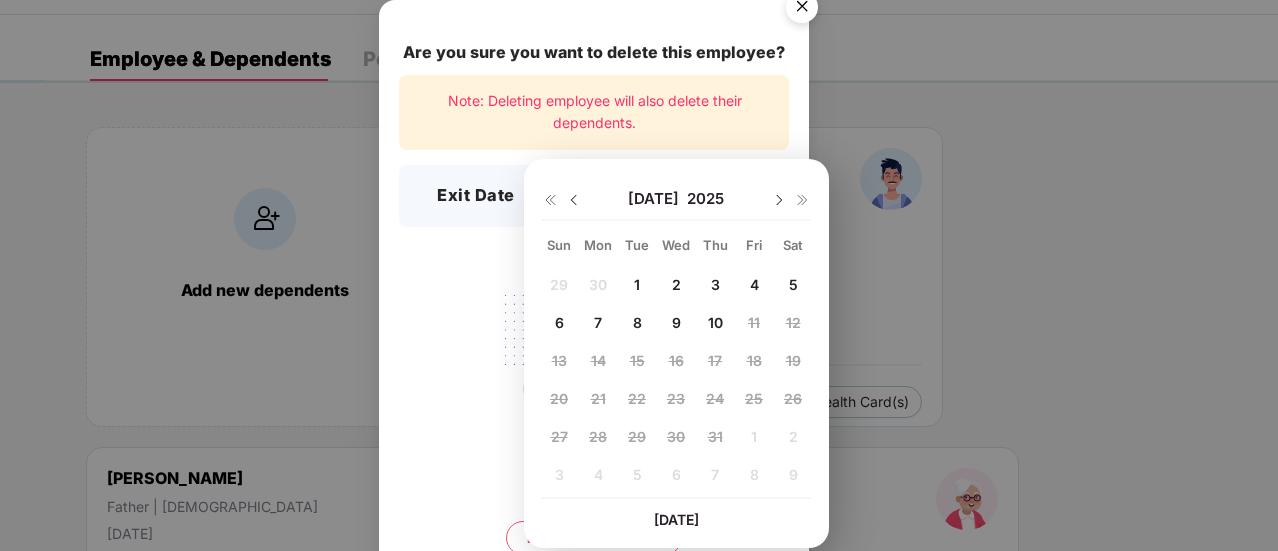 click at bounding box center [574, 200] 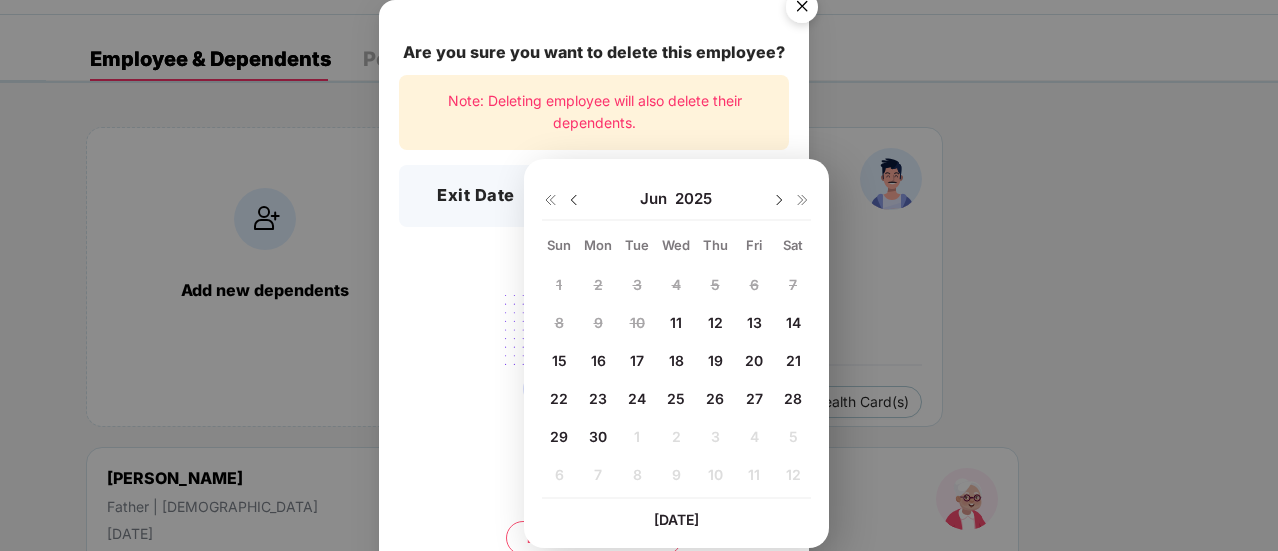 click on "Jun 2025" at bounding box center (676, 199) 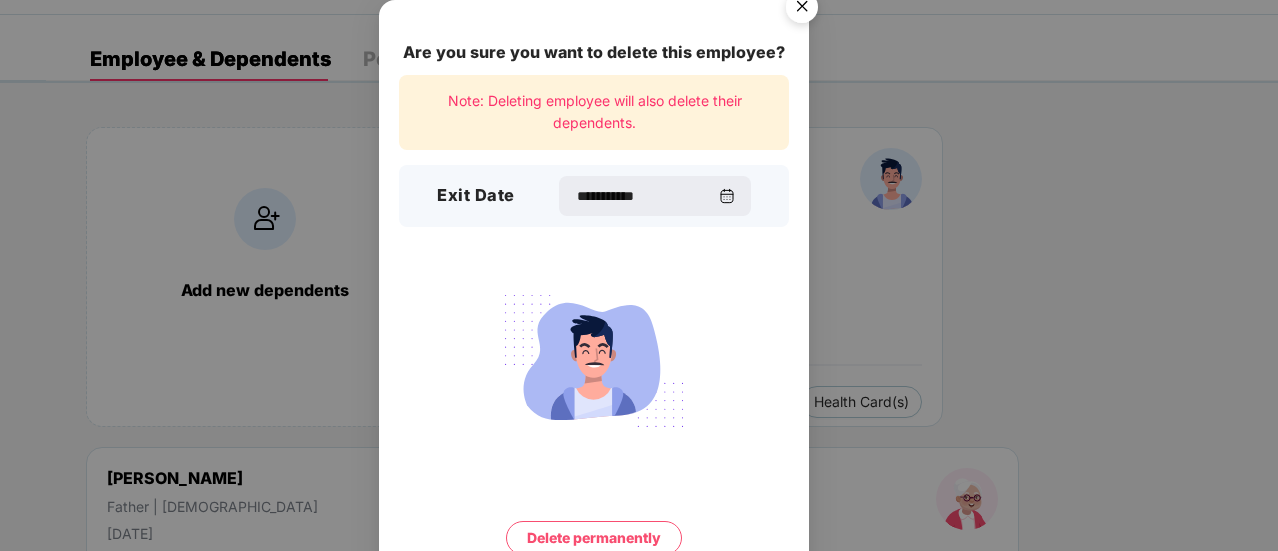scroll, scrollTop: 86, scrollLeft: 0, axis: vertical 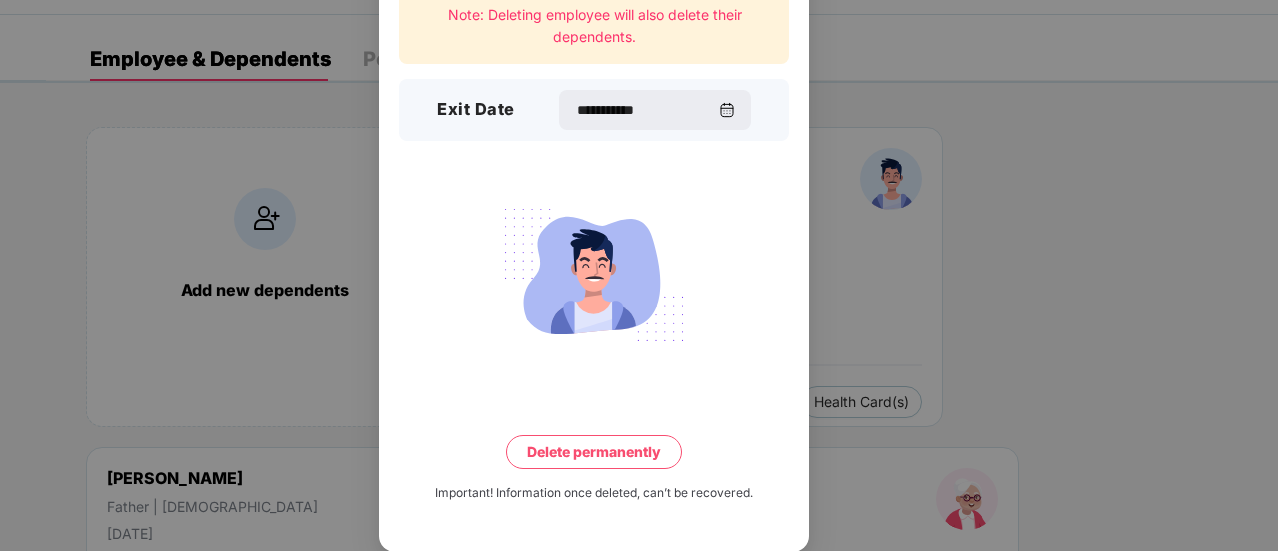 click on "Delete permanently" at bounding box center (594, 452) 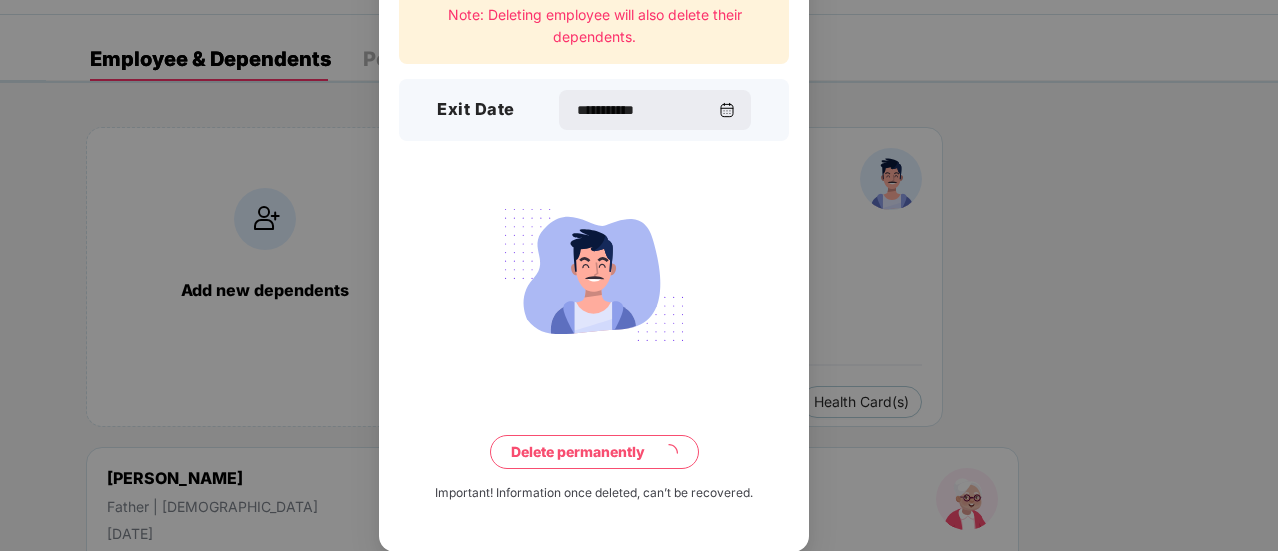 scroll, scrollTop: 0, scrollLeft: 0, axis: both 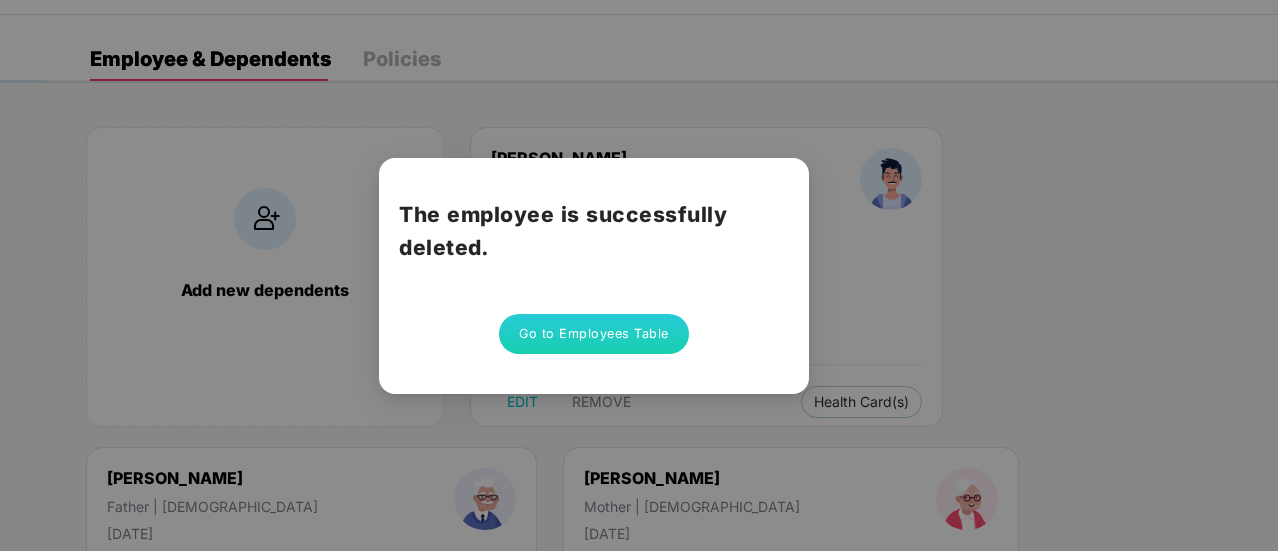 click on "Go to Employees Table" at bounding box center (594, 334) 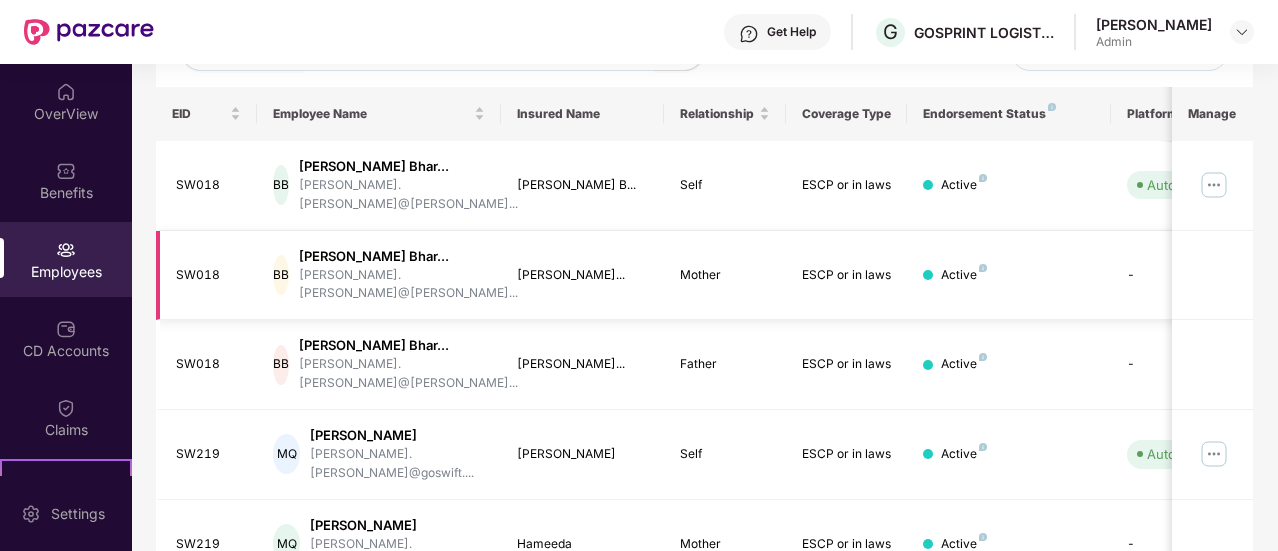 scroll, scrollTop: 297, scrollLeft: 0, axis: vertical 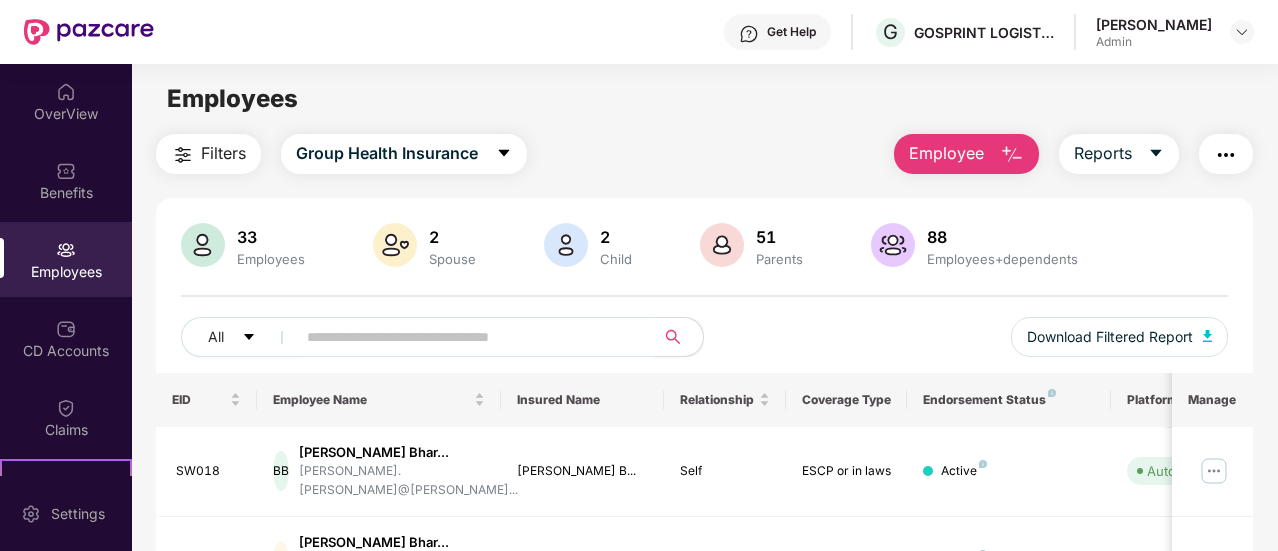 click on "Filters" at bounding box center (223, 153) 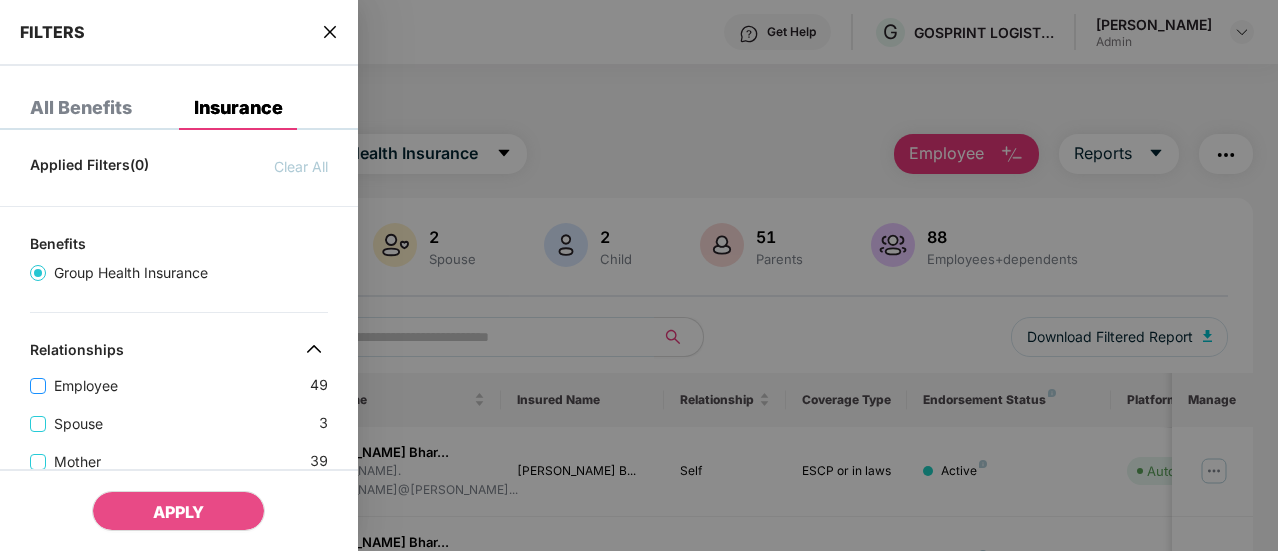 click on "Employee" at bounding box center (86, 386) 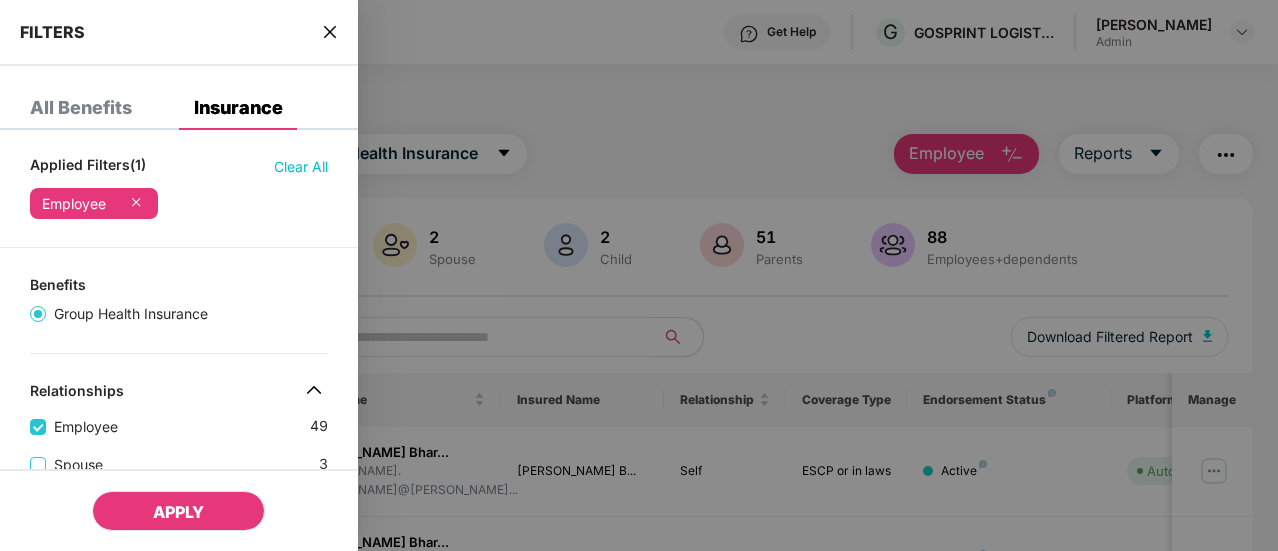 click on "APPLY" at bounding box center [178, 512] 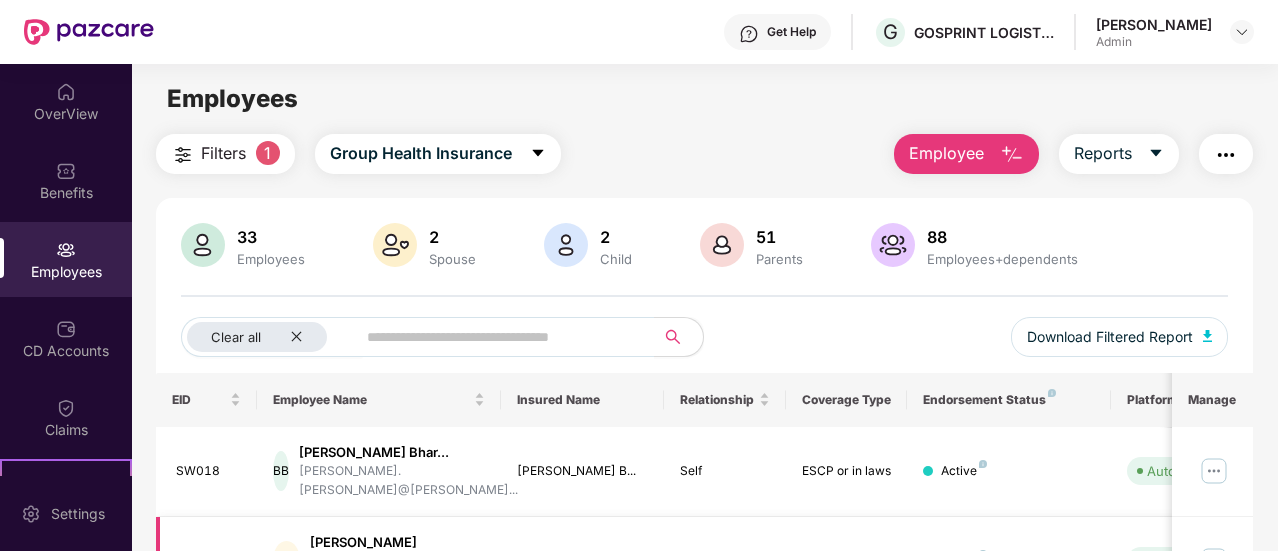 type 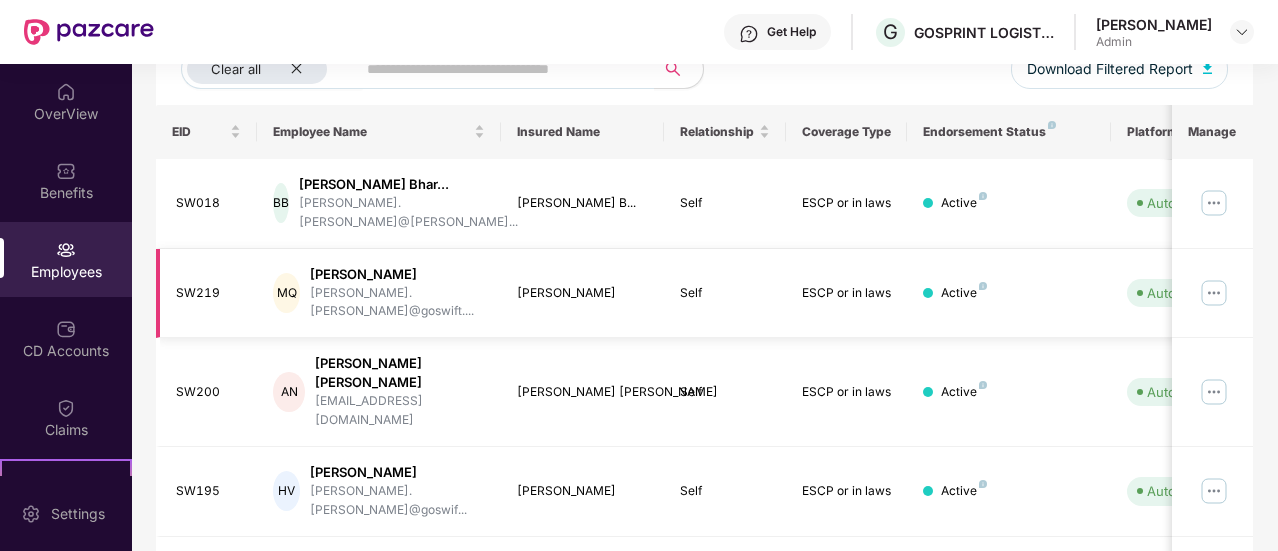 scroll, scrollTop: 271, scrollLeft: 0, axis: vertical 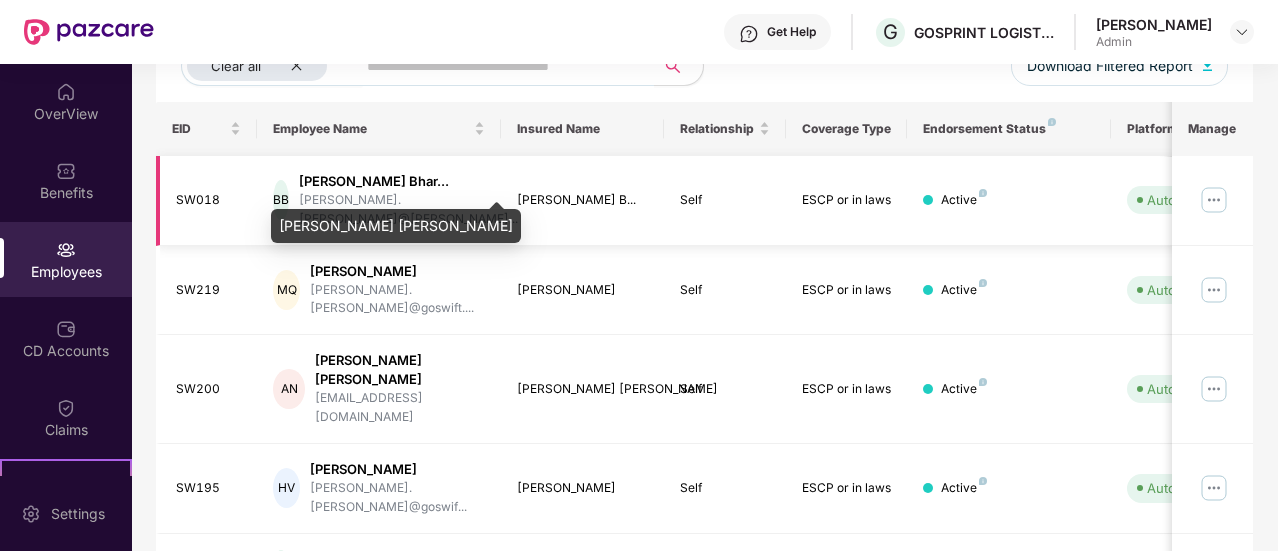 click on "Bhalodiya Brijesh Bhar..." at bounding box center (408, 181) 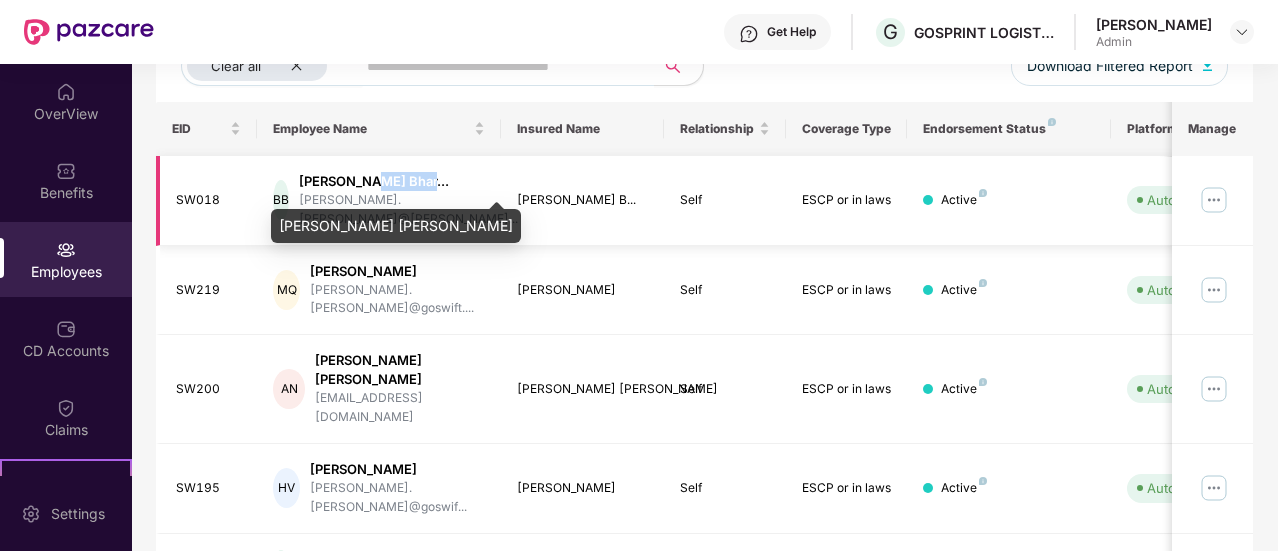 click on "Bhalodiya Brijesh Bhar..." at bounding box center (408, 181) 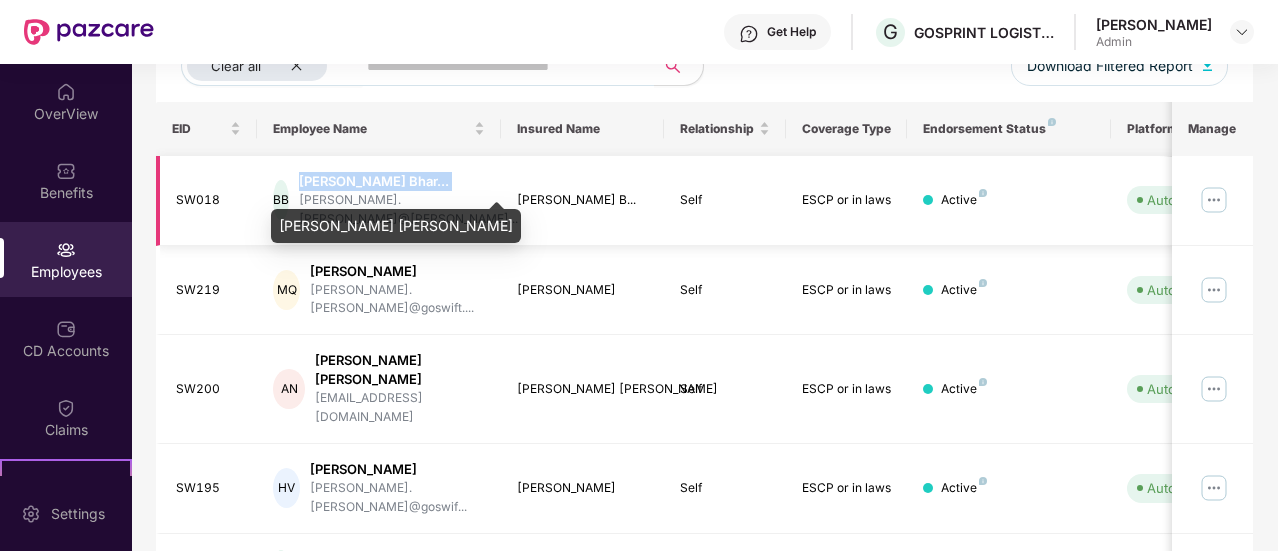 click on "Bhalodiya Brijesh Bhar..." at bounding box center [408, 181] 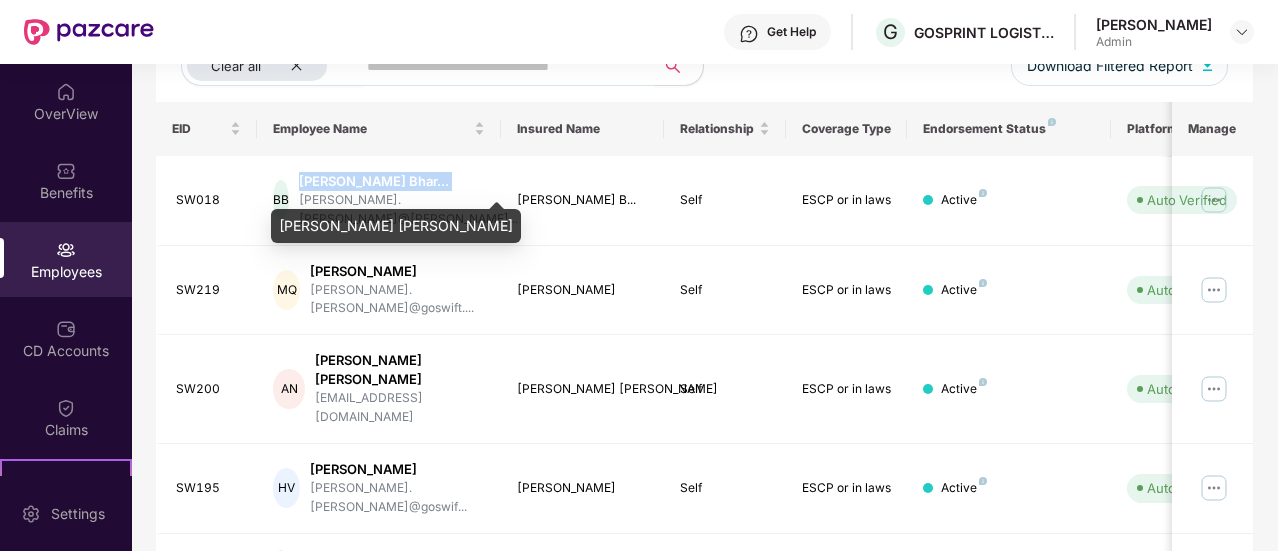 drag, startPoint x: 395, startPoint y: 175, endPoint x: 402, endPoint y: 213, distance: 38.63936 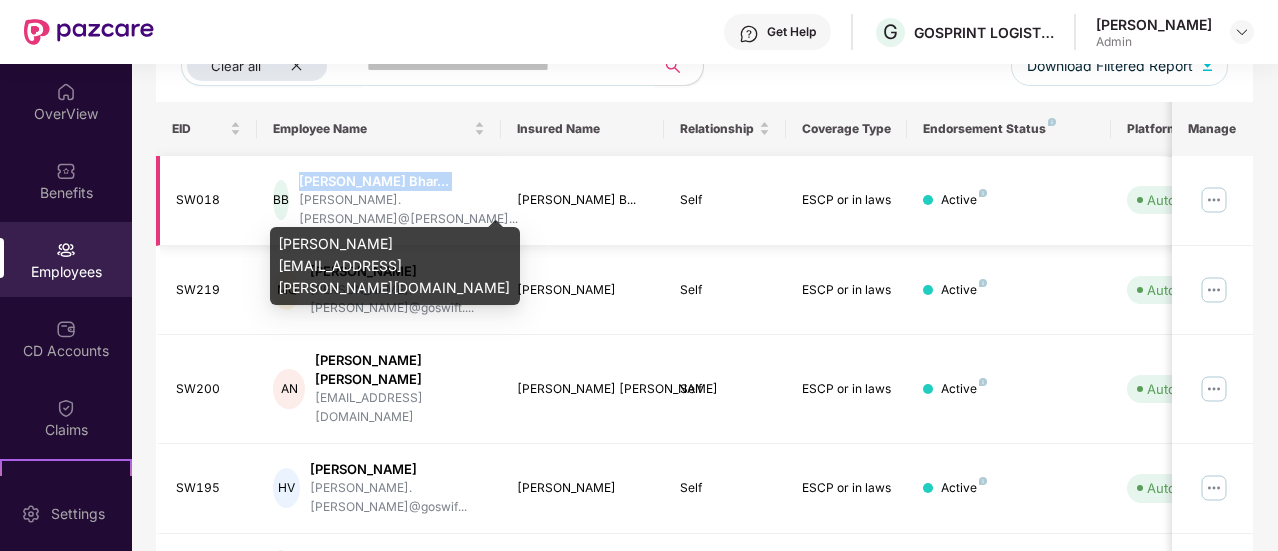 click on "brijesh.bhalodiya@gosw..." at bounding box center [408, 210] 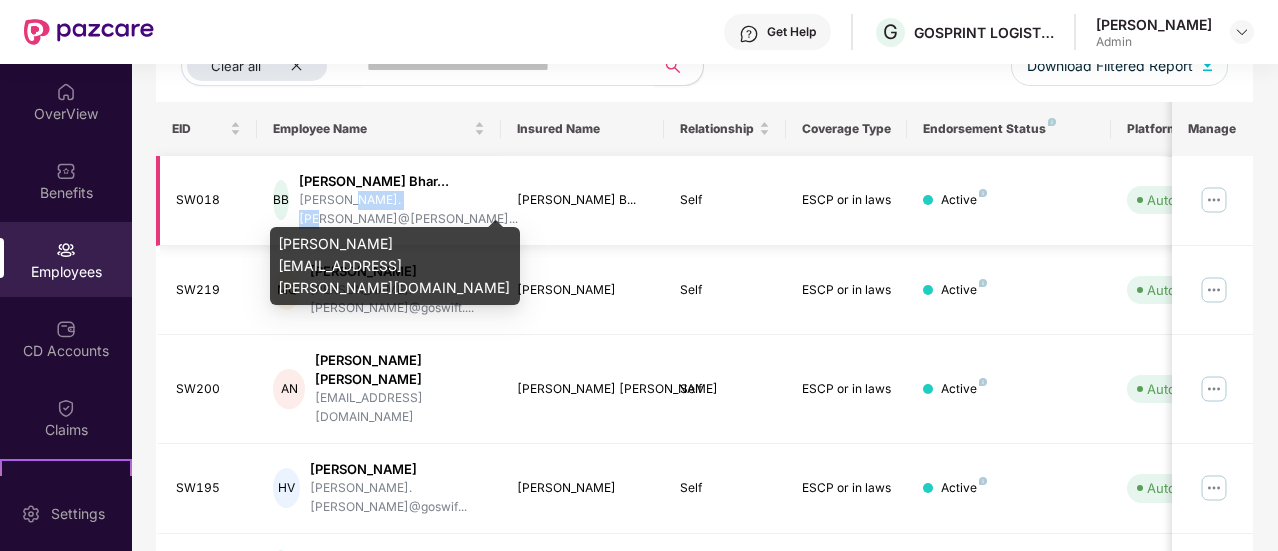 click on "brijesh.bhalodiya@gosw..." at bounding box center (408, 210) 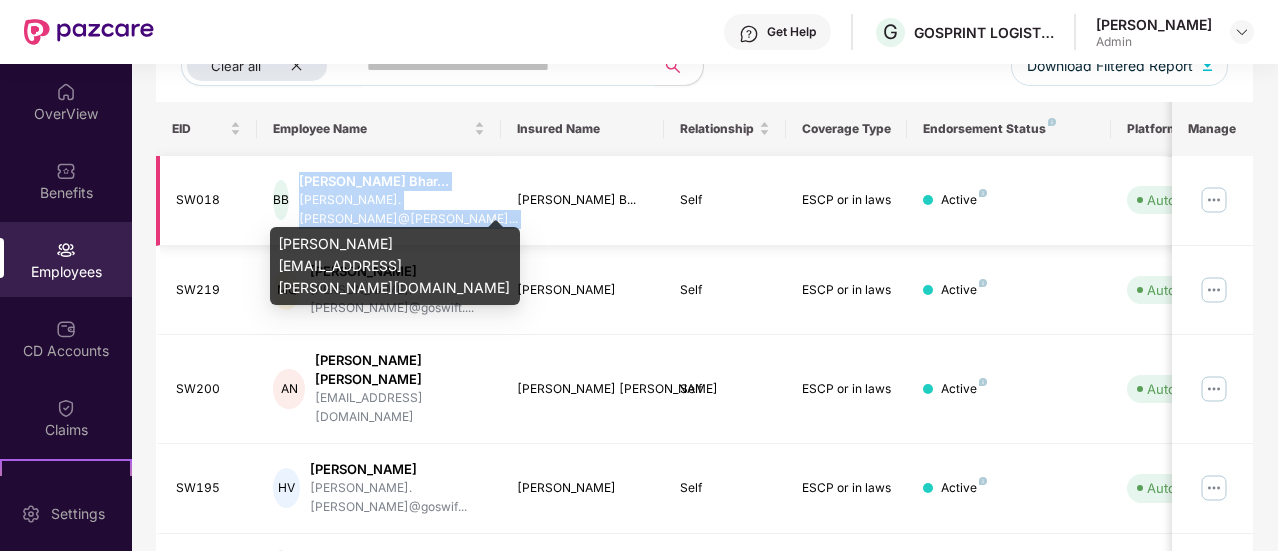 drag, startPoint x: 402, startPoint y: 191, endPoint x: 410, endPoint y: 169, distance: 23.409399 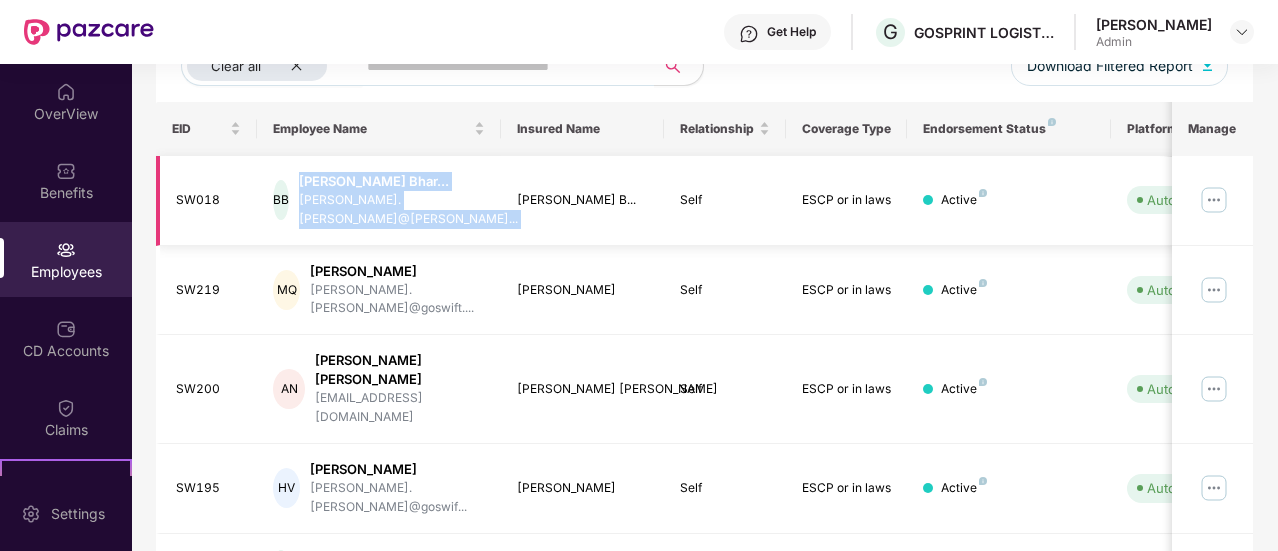 click on "BB Bhalodiya Brijesh Bhar...   brijesh.bhalodiya@gosw..." at bounding box center [379, 201] 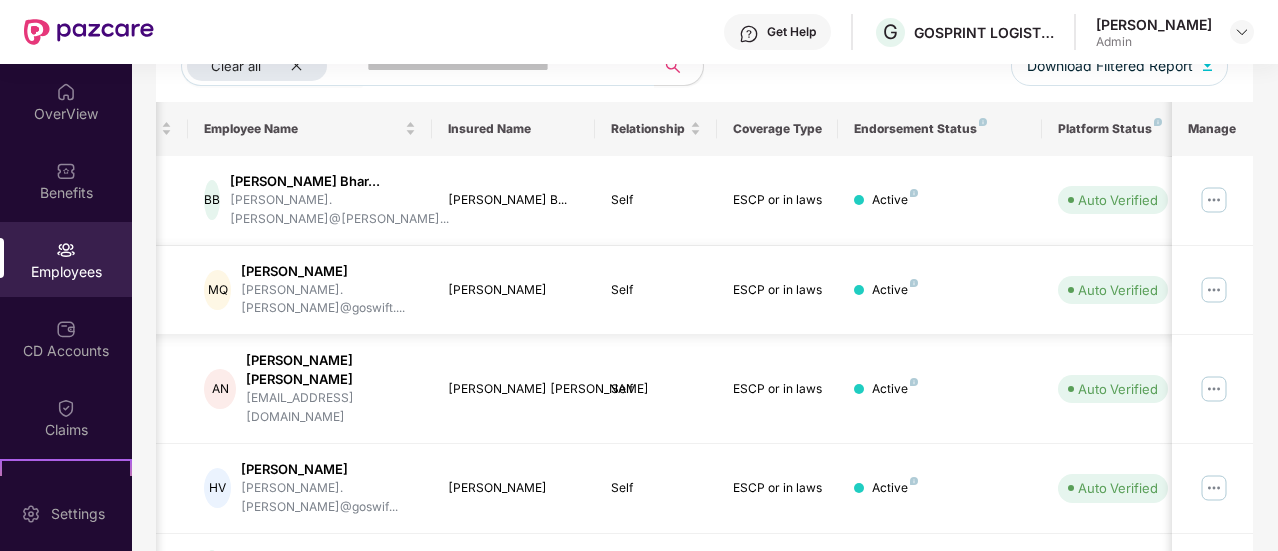 scroll, scrollTop: 0, scrollLeft: 92, axis: horizontal 